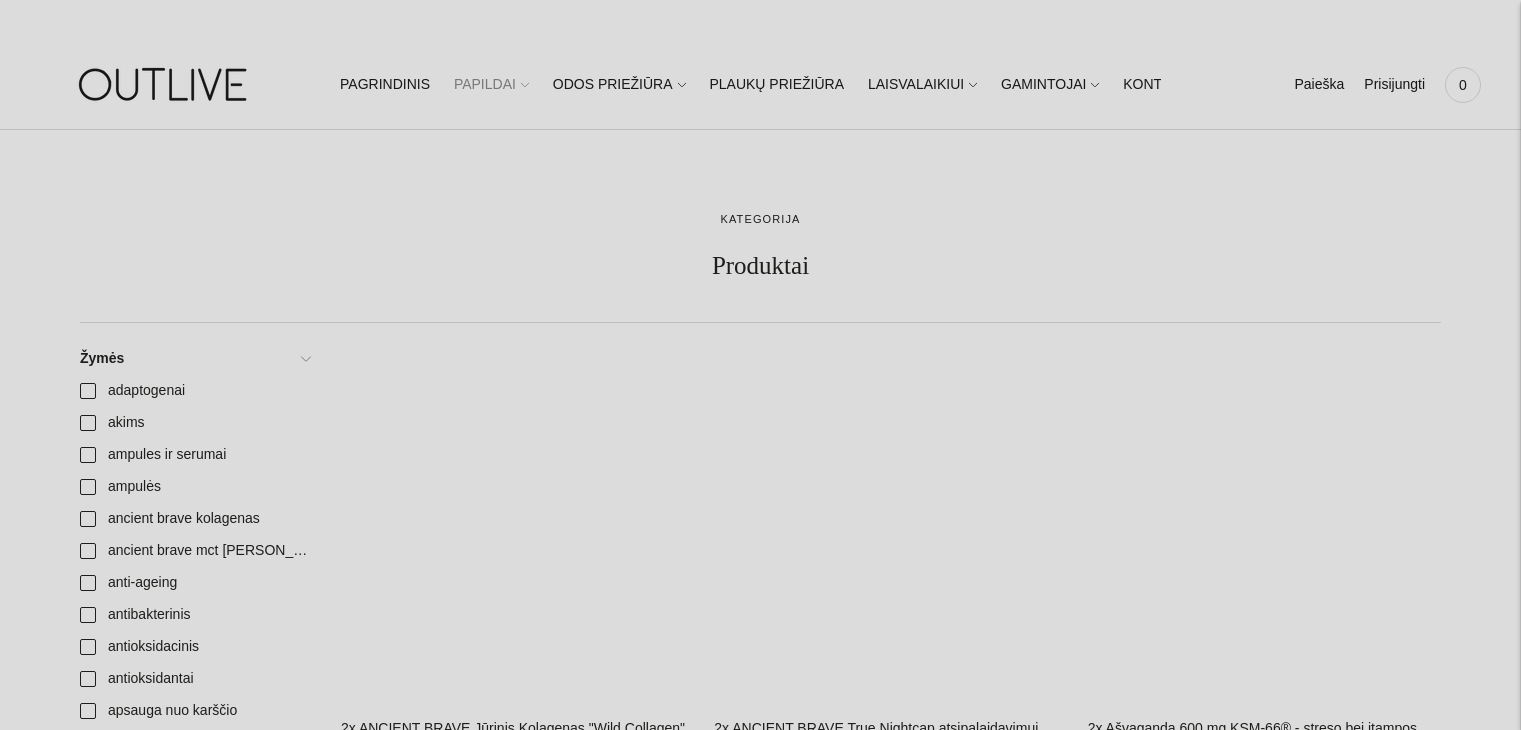 scroll, scrollTop: 0, scrollLeft: 0, axis: both 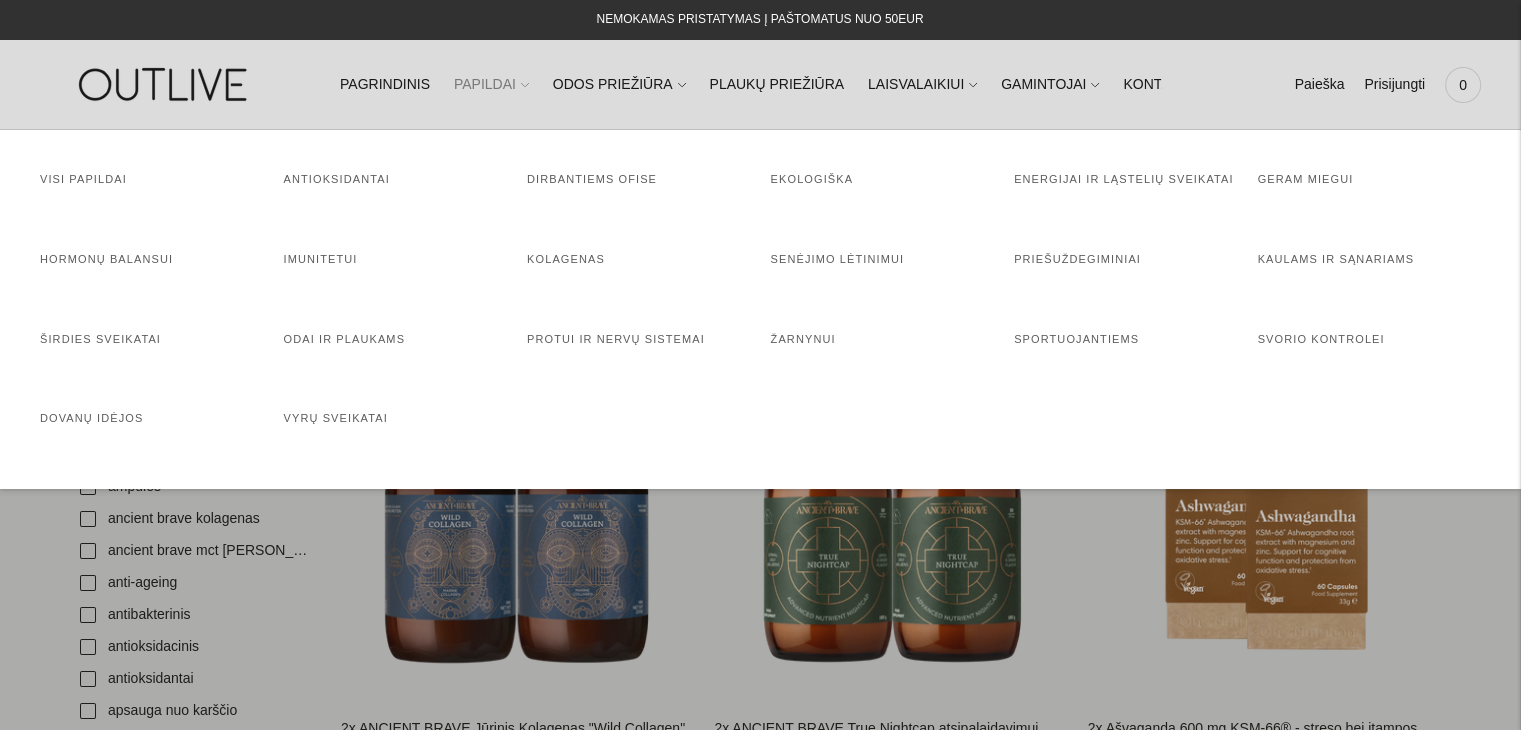 click on "PAPILDAI" 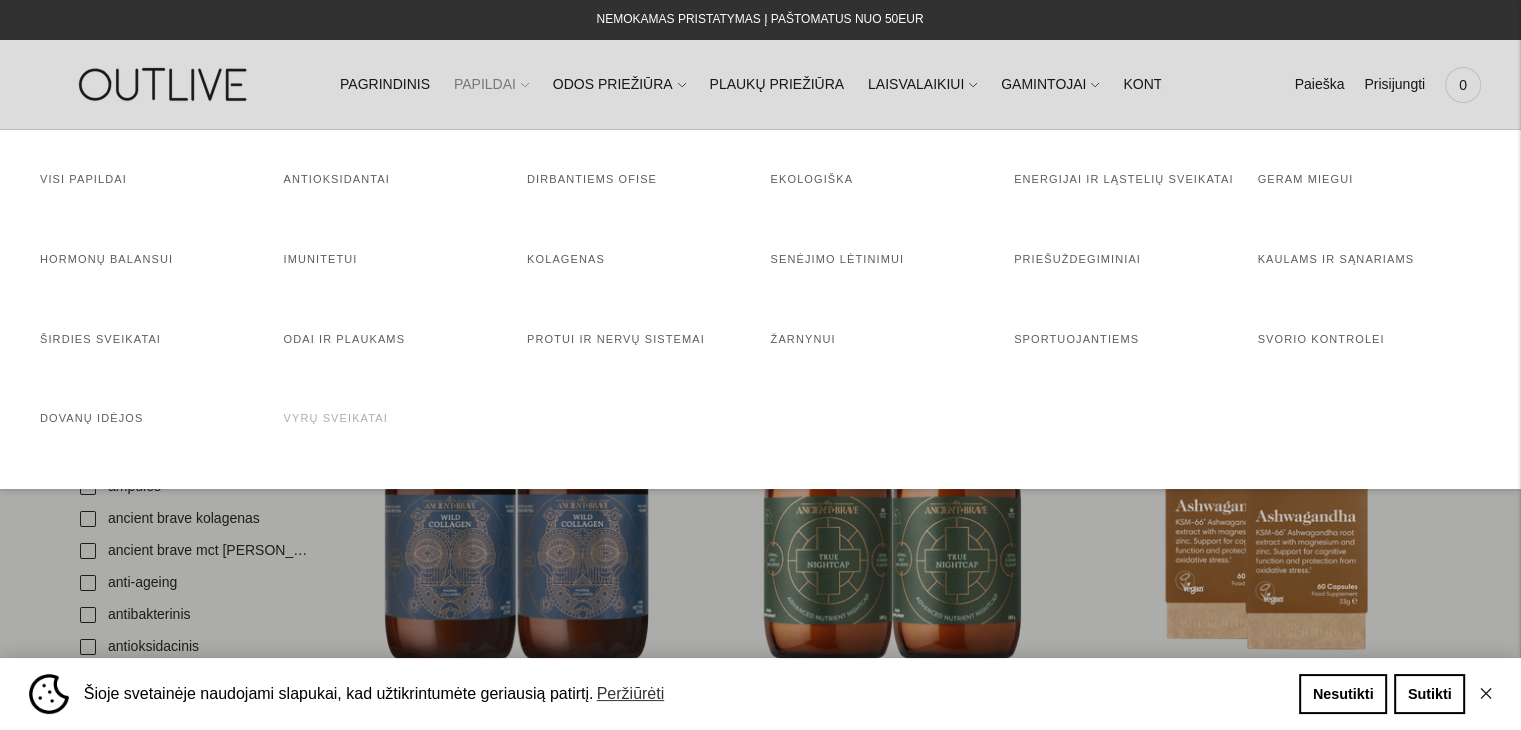 click on "Vyrų sveikatai" 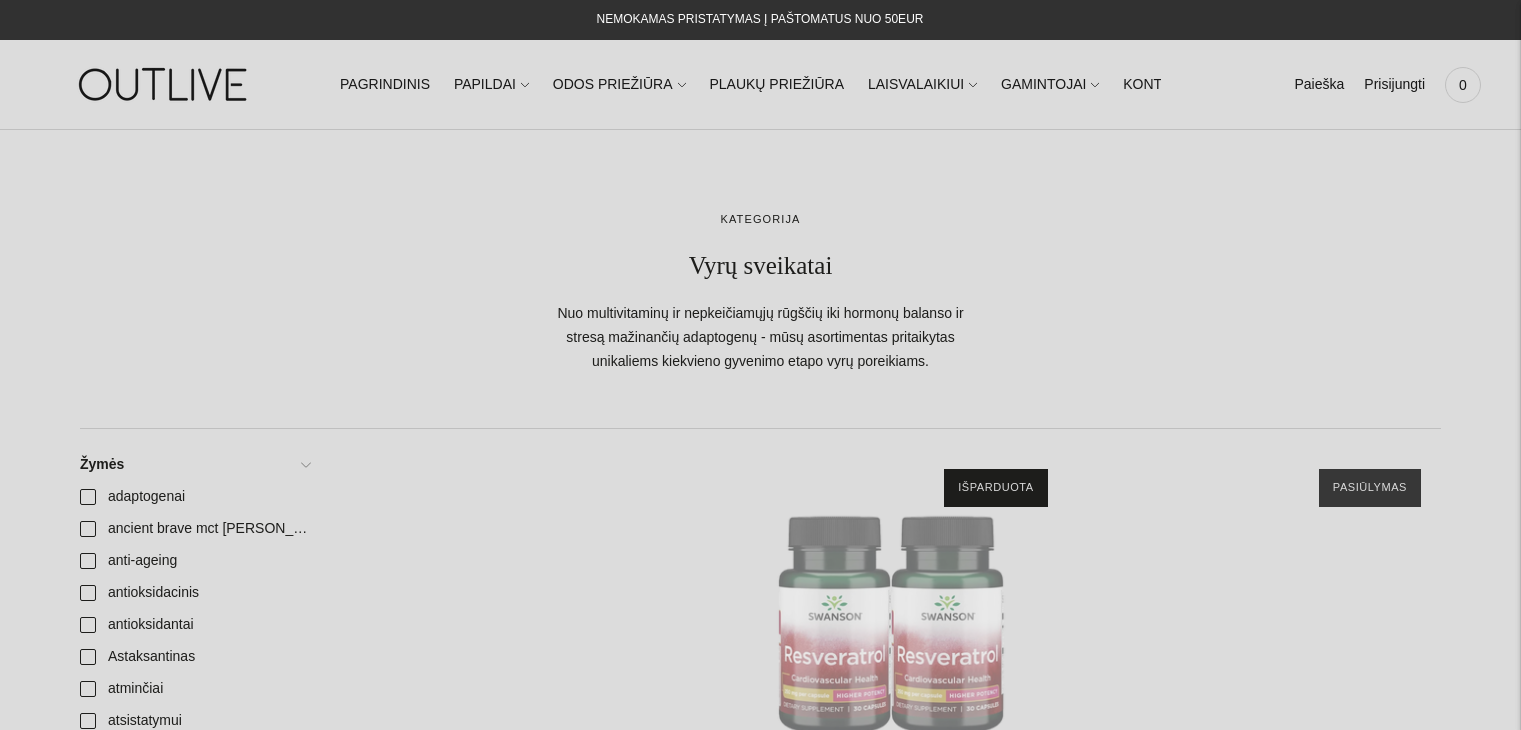 scroll, scrollTop: 0, scrollLeft: 0, axis: both 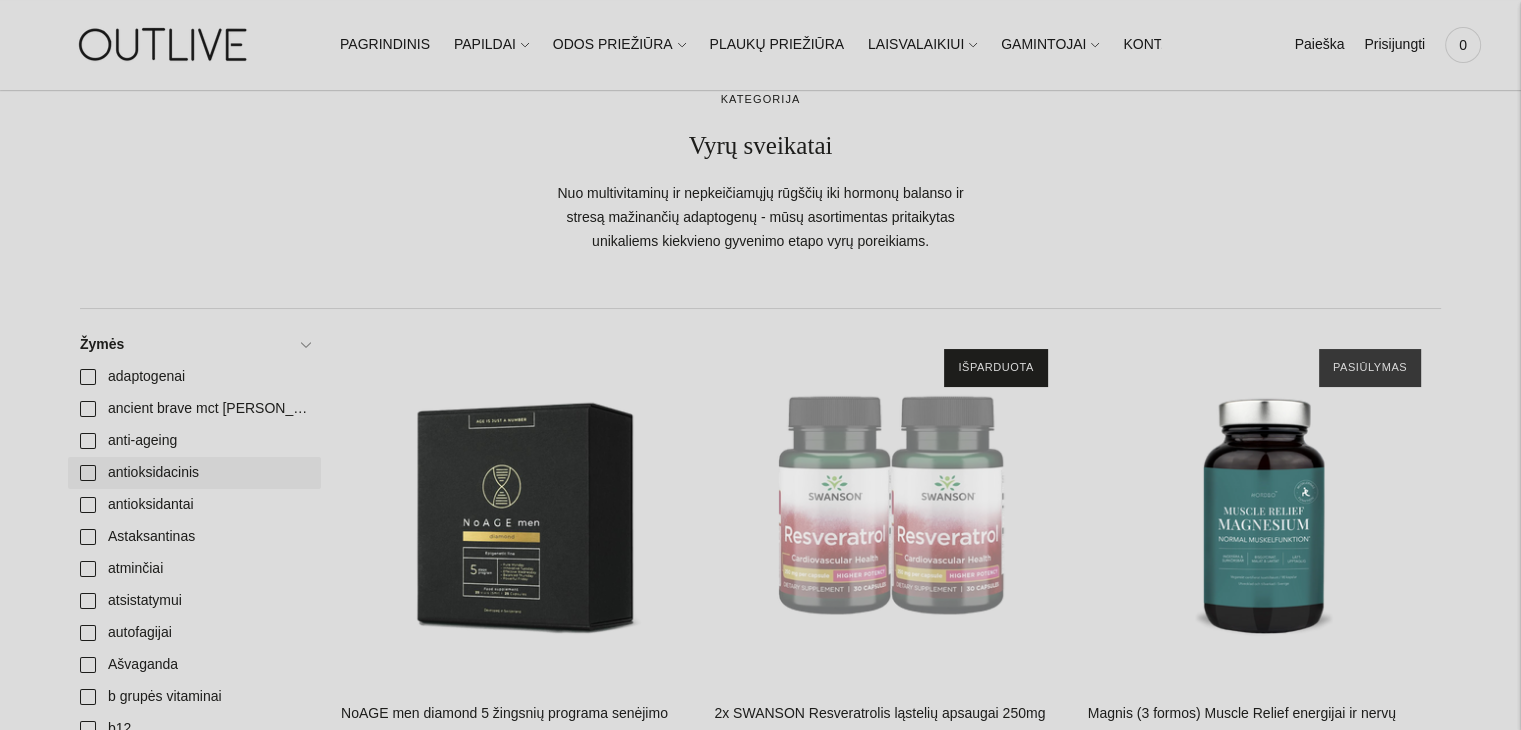 click on "antioksidacinis" at bounding box center [194, 473] 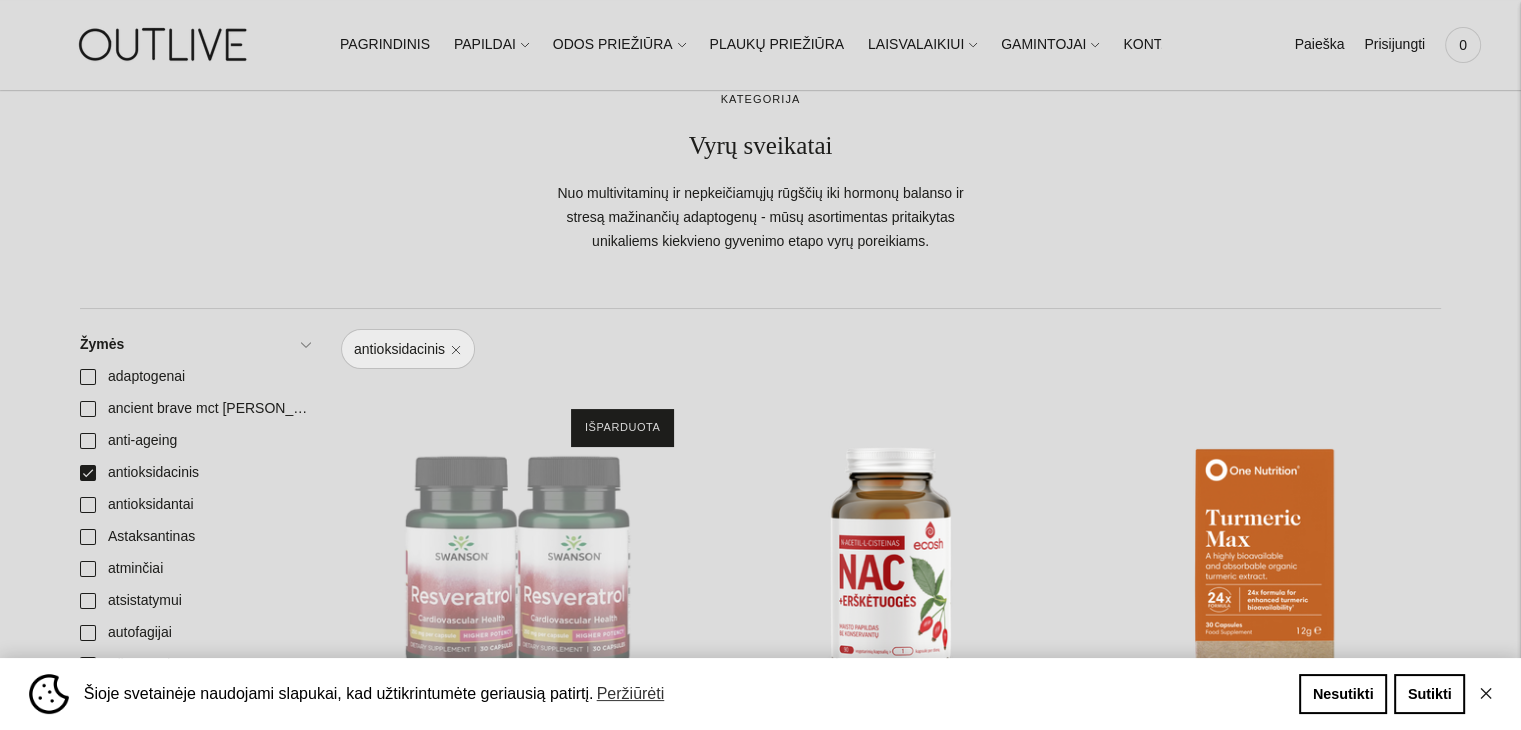 click on "Kategorija
Vyrų sveikatai
Nuo multivitaminų ir nepkeičiamųjų rūgščių iki hormonų balanso ir stresą mažinančių adaptogenų - mūsų asortimentas pritaikytas unikaliems kiekvieno gyvenimo etapo vyrų poreikiams.
Žymės
adaptogenai
ancient brave mct aliejus" at bounding box center (760, 1996) 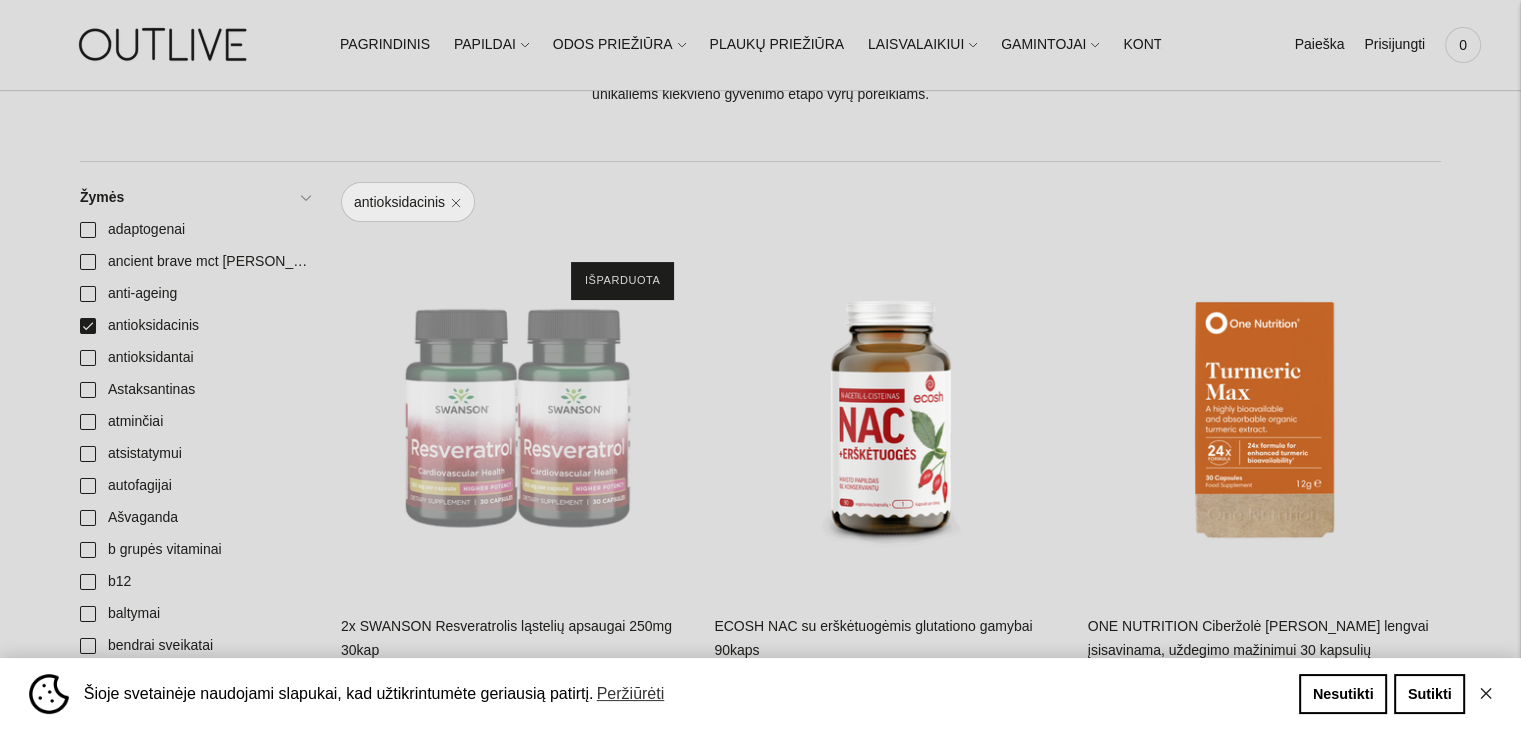 scroll, scrollTop: 320, scrollLeft: 0, axis: vertical 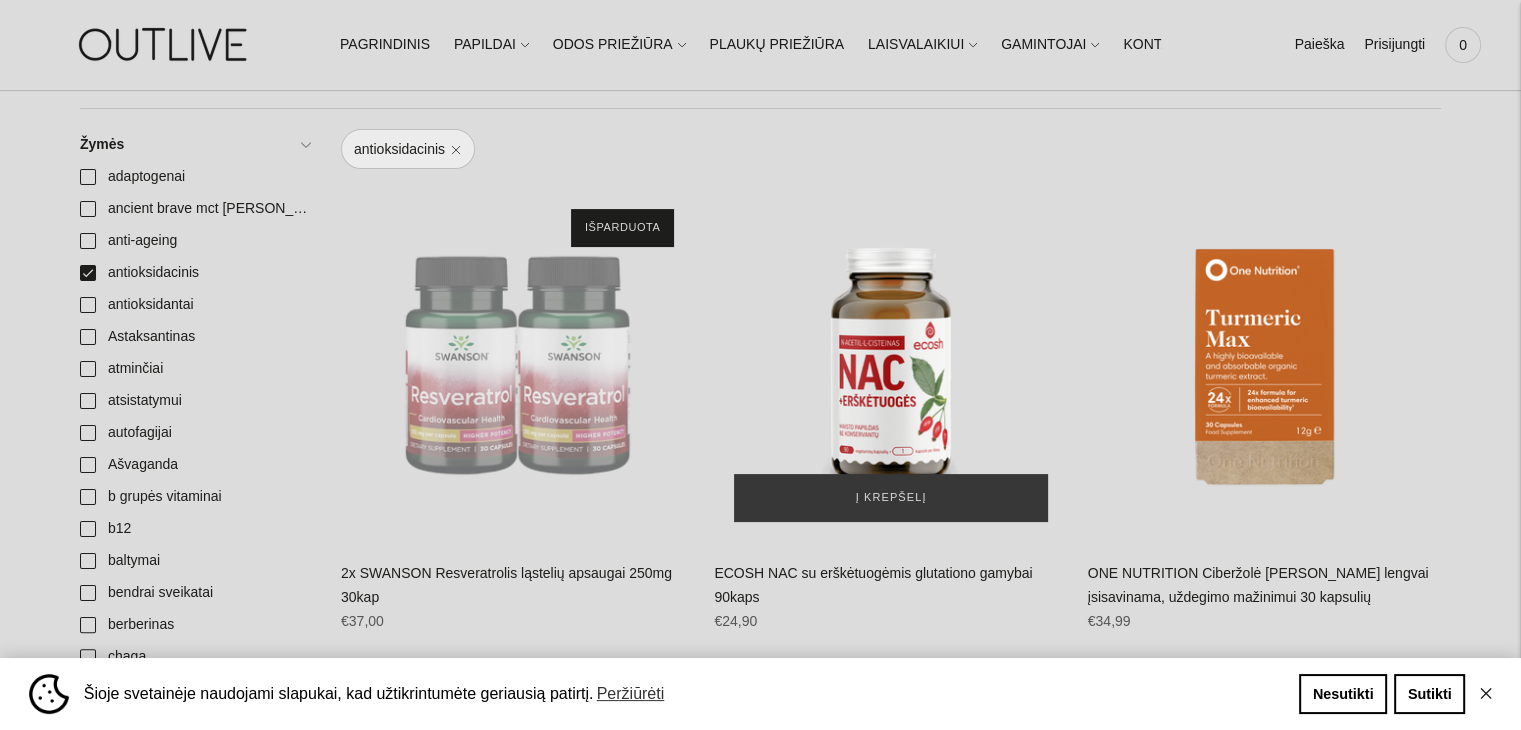 click at bounding box center [890, 365] 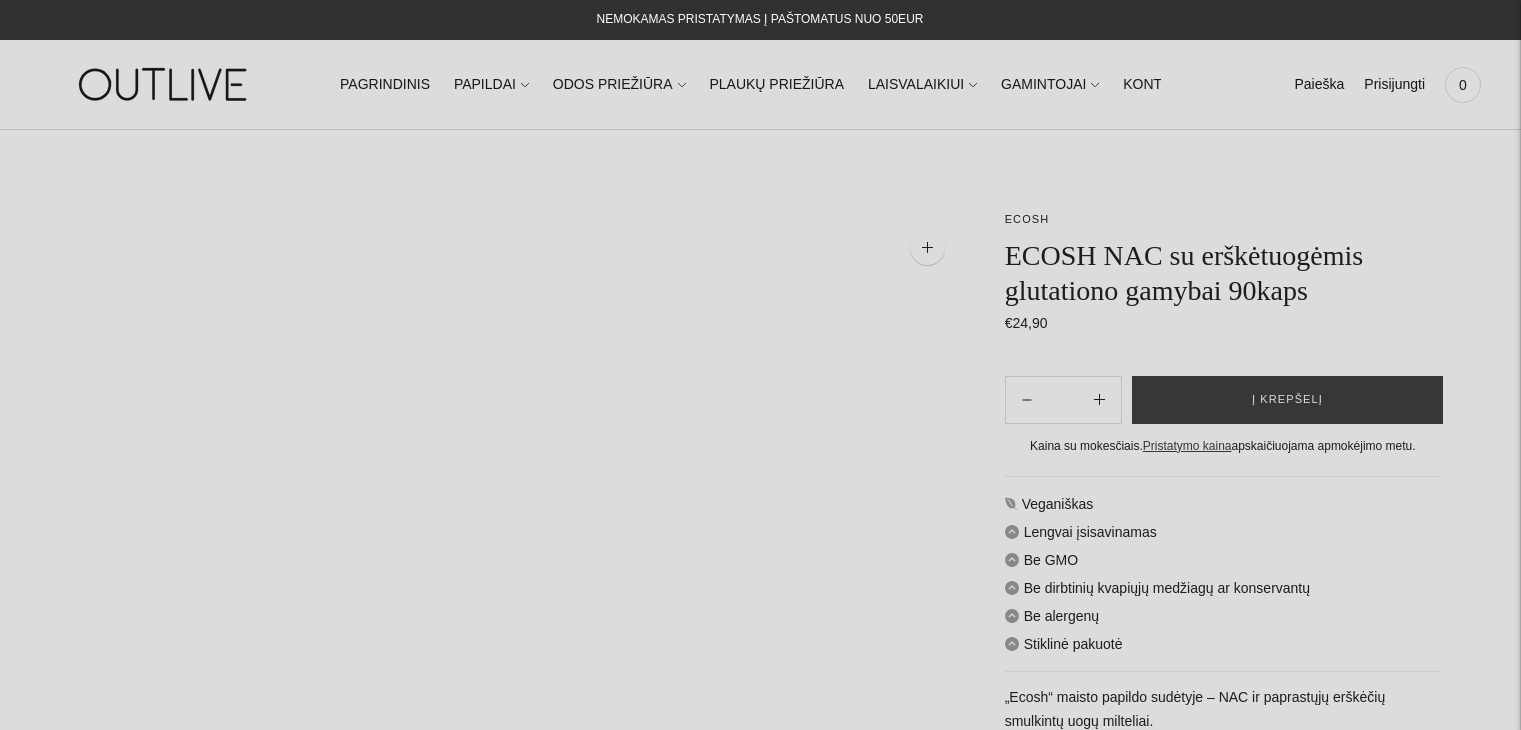 scroll, scrollTop: 0, scrollLeft: 0, axis: both 